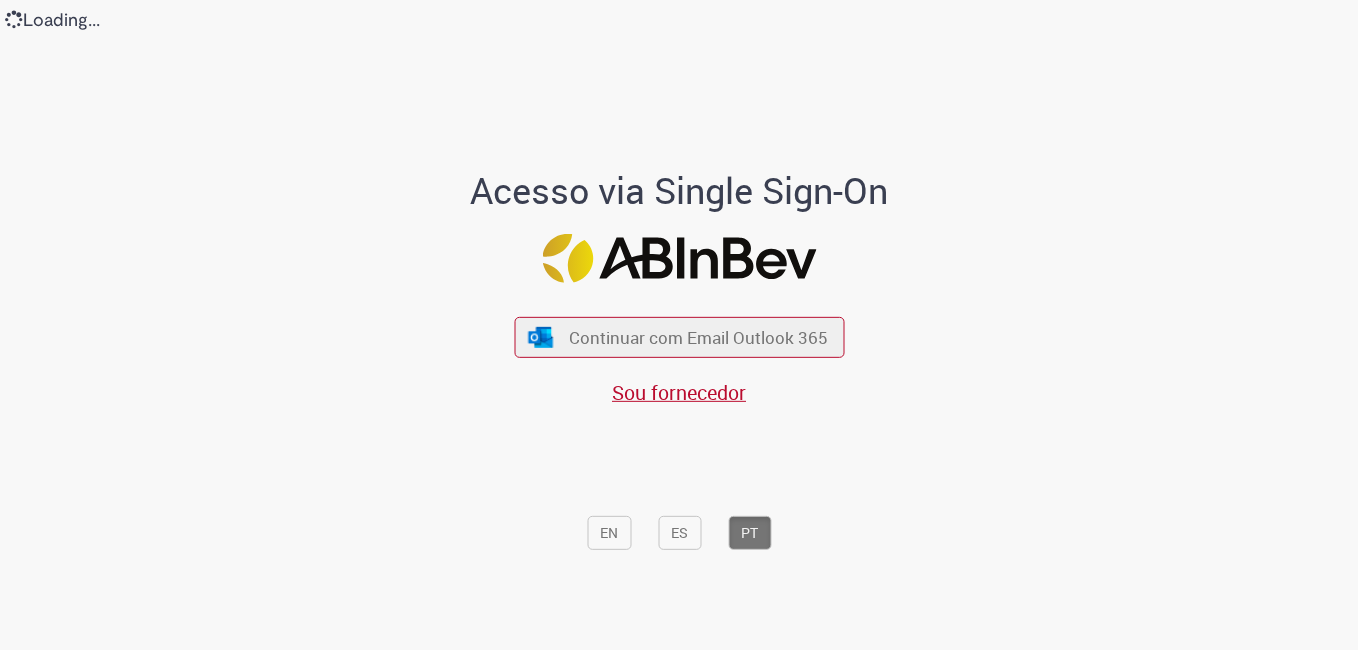 scroll, scrollTop: 0, scrollLeft: 0, axis: both 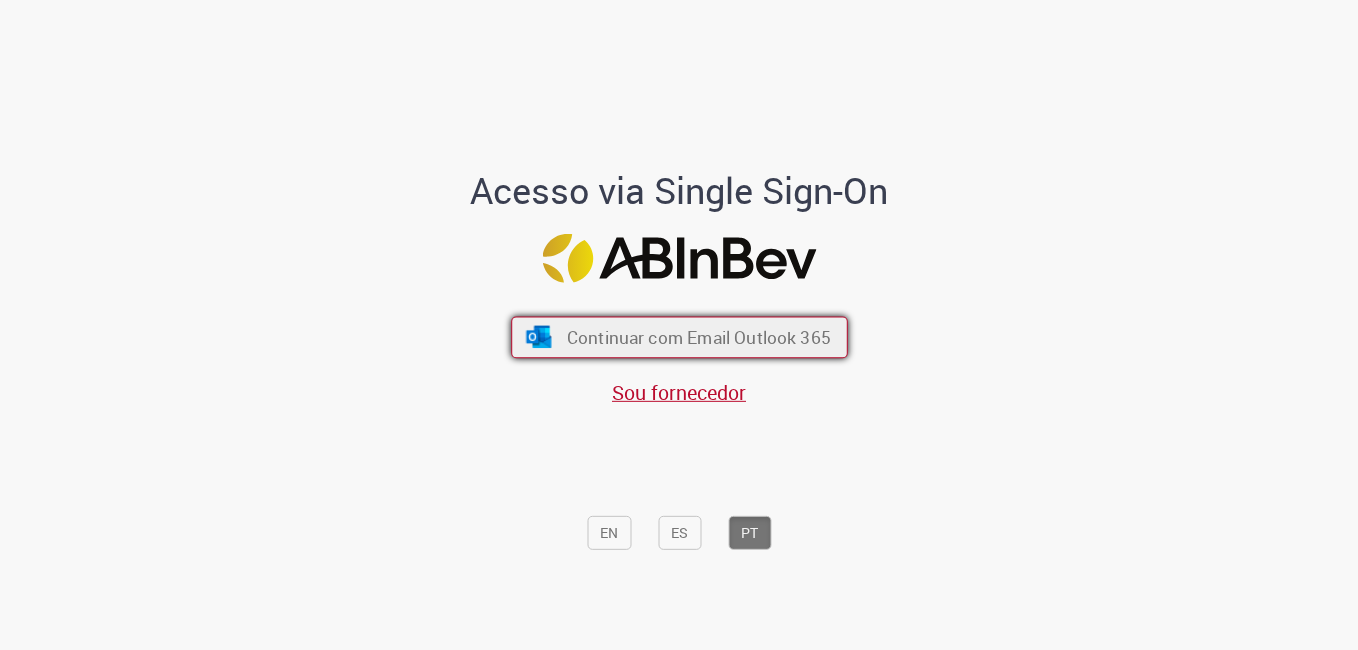 click on "Continuar com Email Outlook 365" at bounding box center (698, 337) 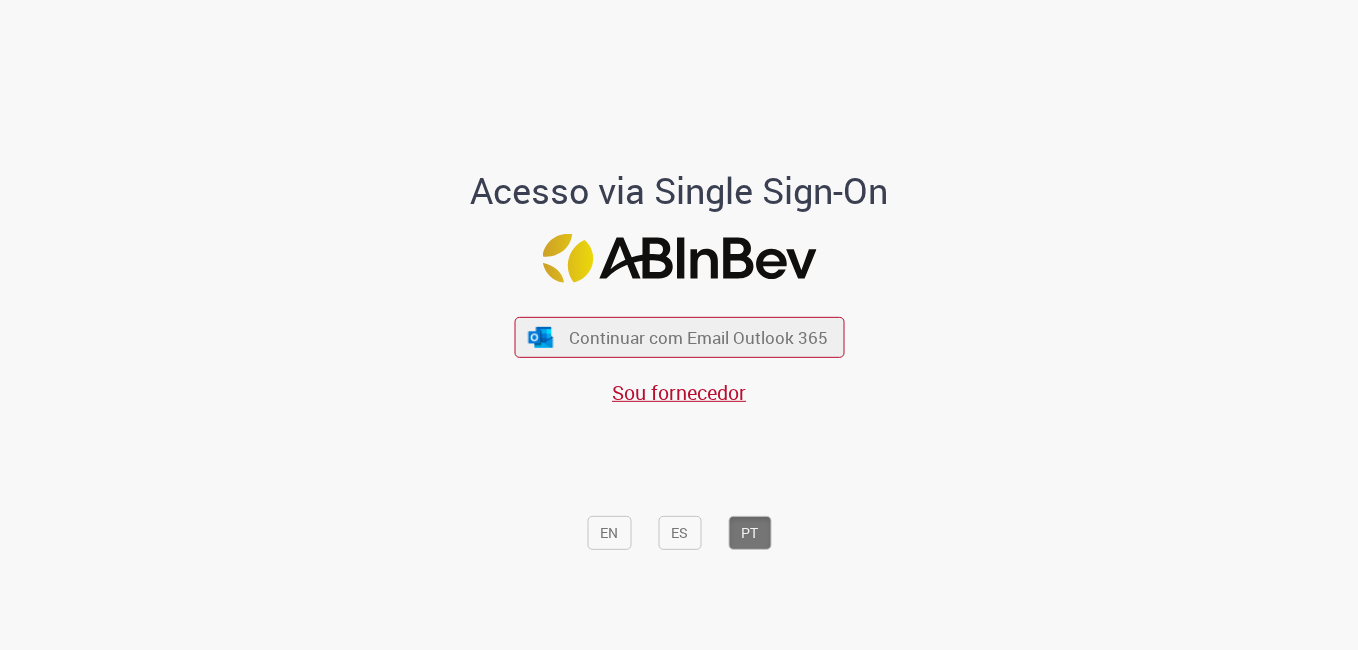 scroll, scrollTop: 0, scrollLeft: 0, axis: both 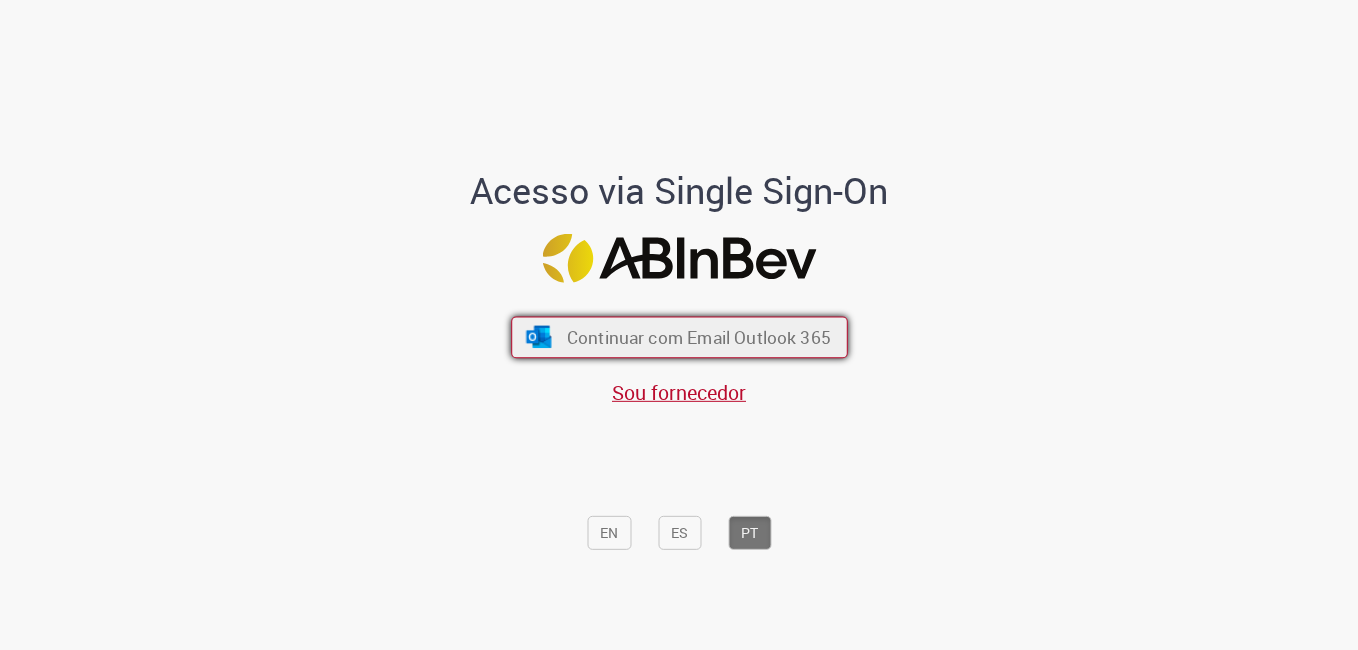 click on "Continuar com Email Outlook 365" at bounding box center [679, 338] 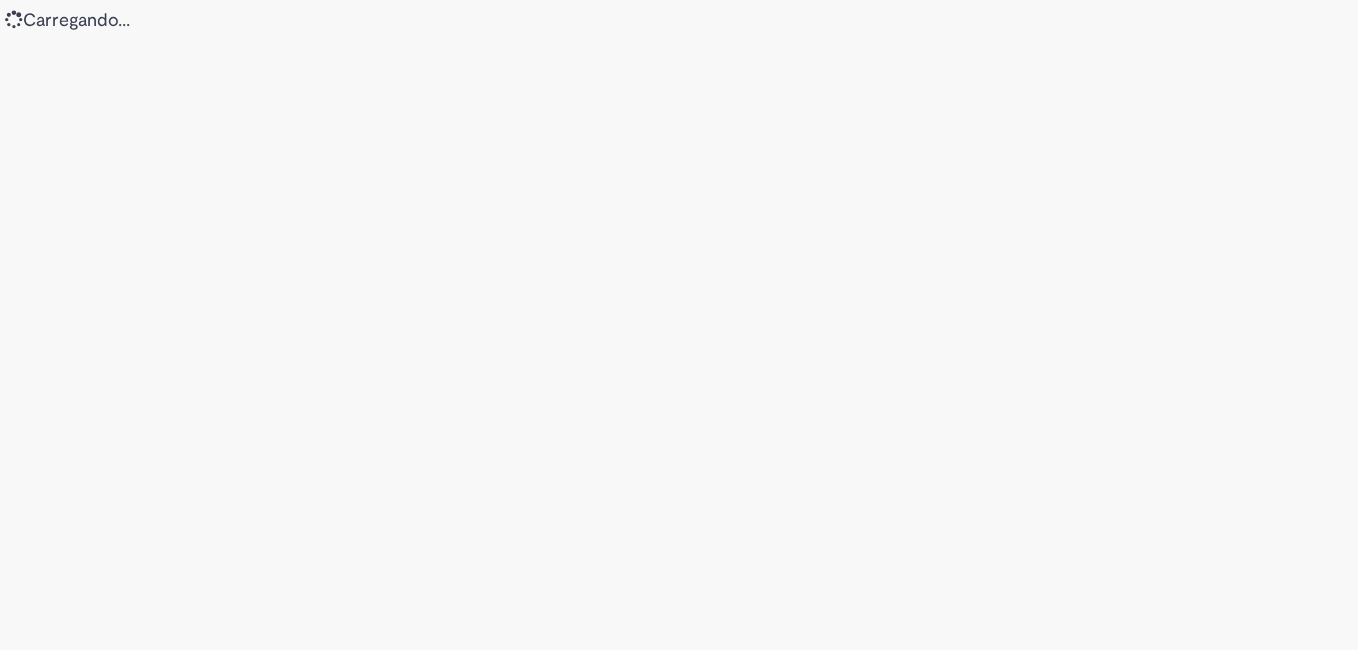 scroll, scrollTop: 0, scrollLeft: 0, axis: both 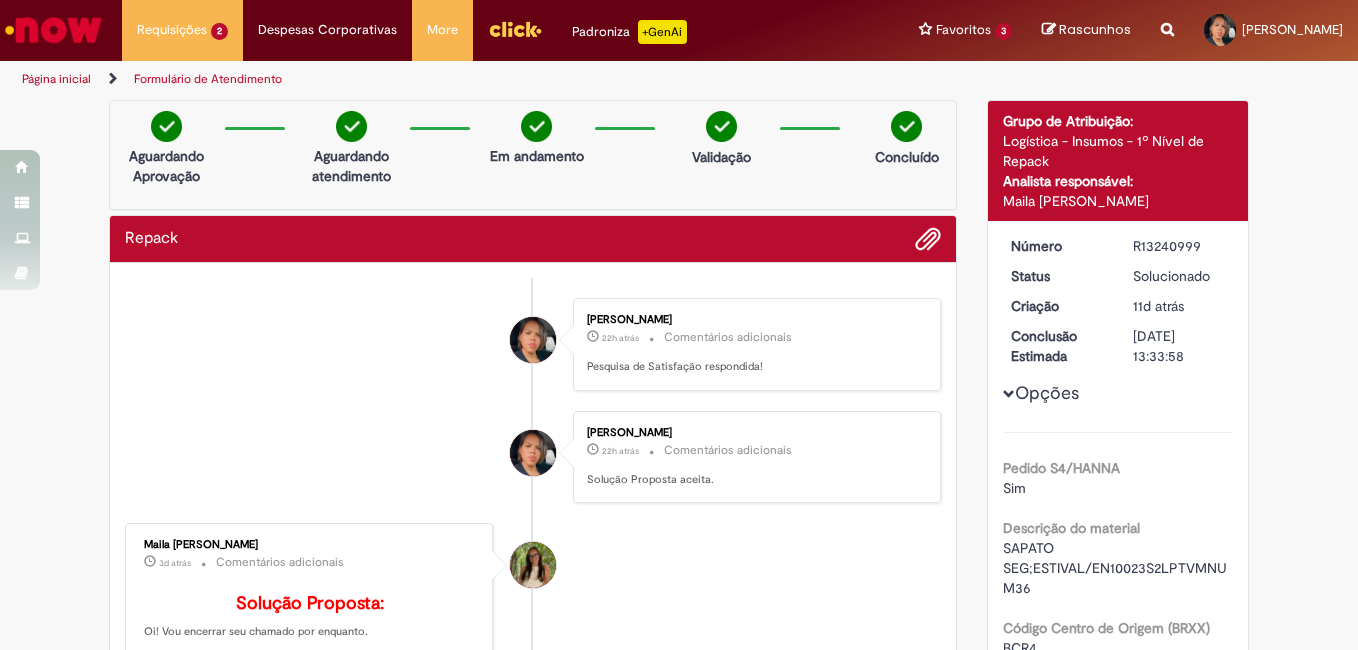 click at bounding box center [53, 30] 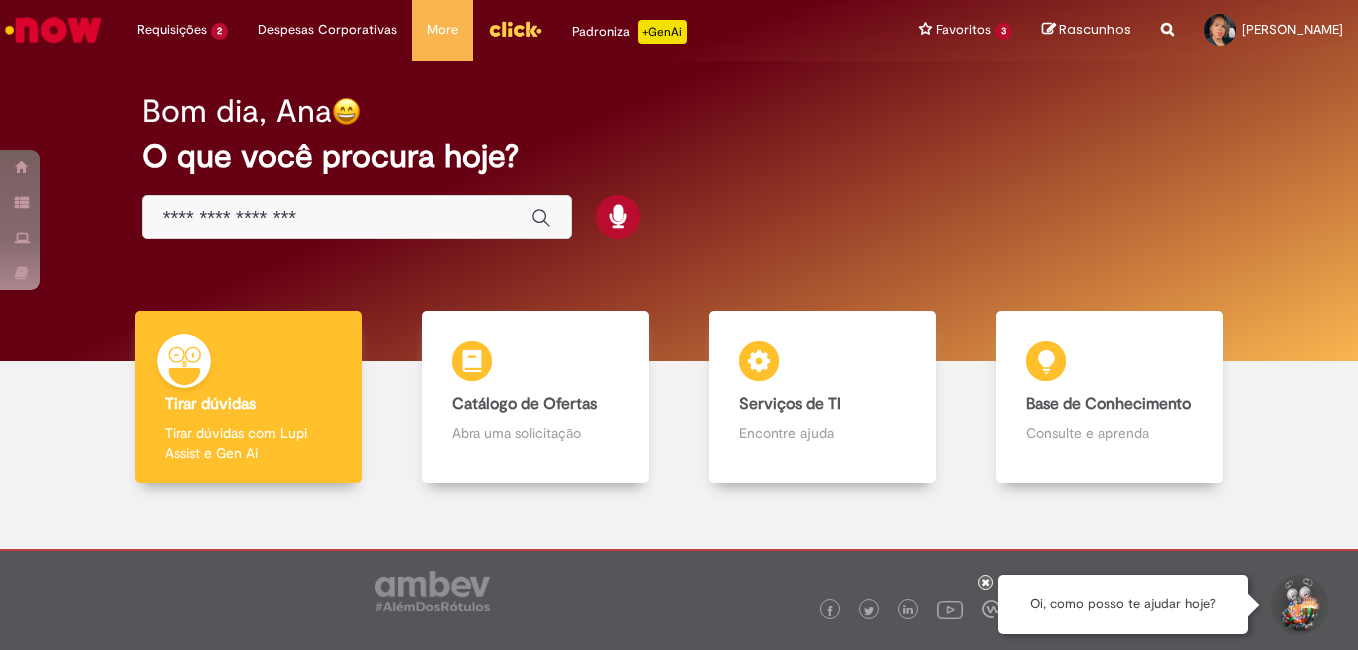 scroll, scrollTop: 0, scrollLeft: 0, axis: both 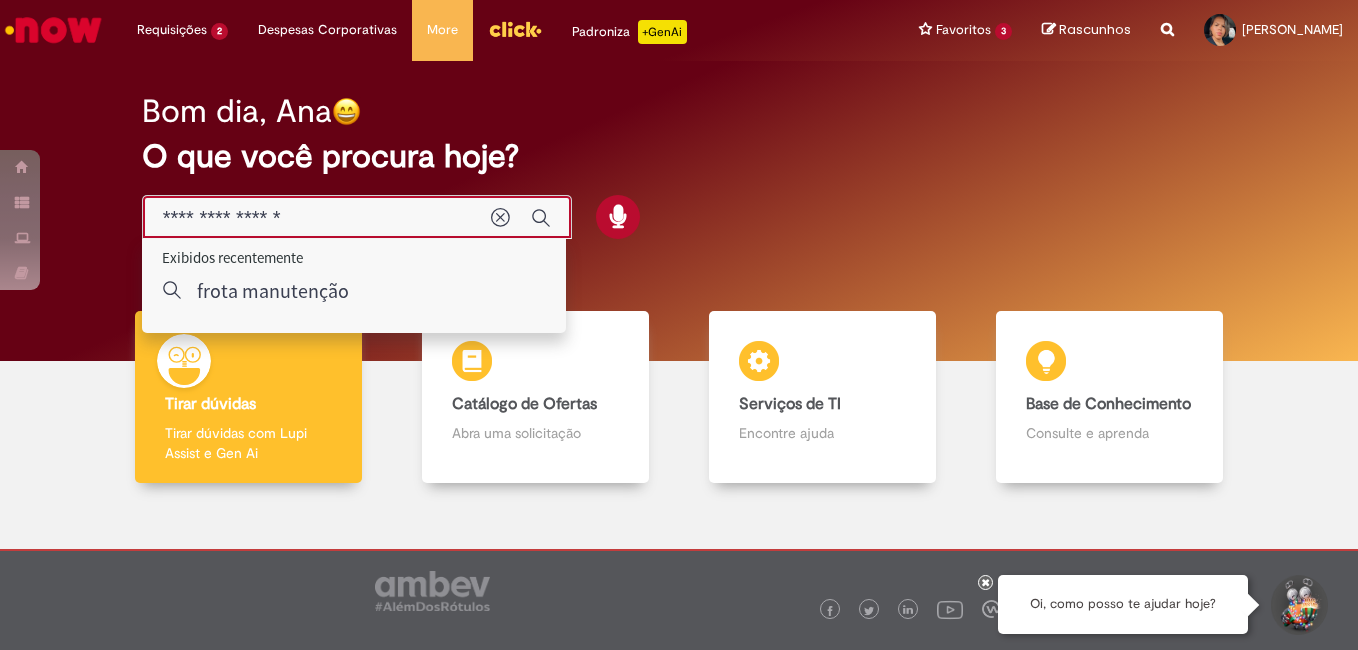 type on "**********" 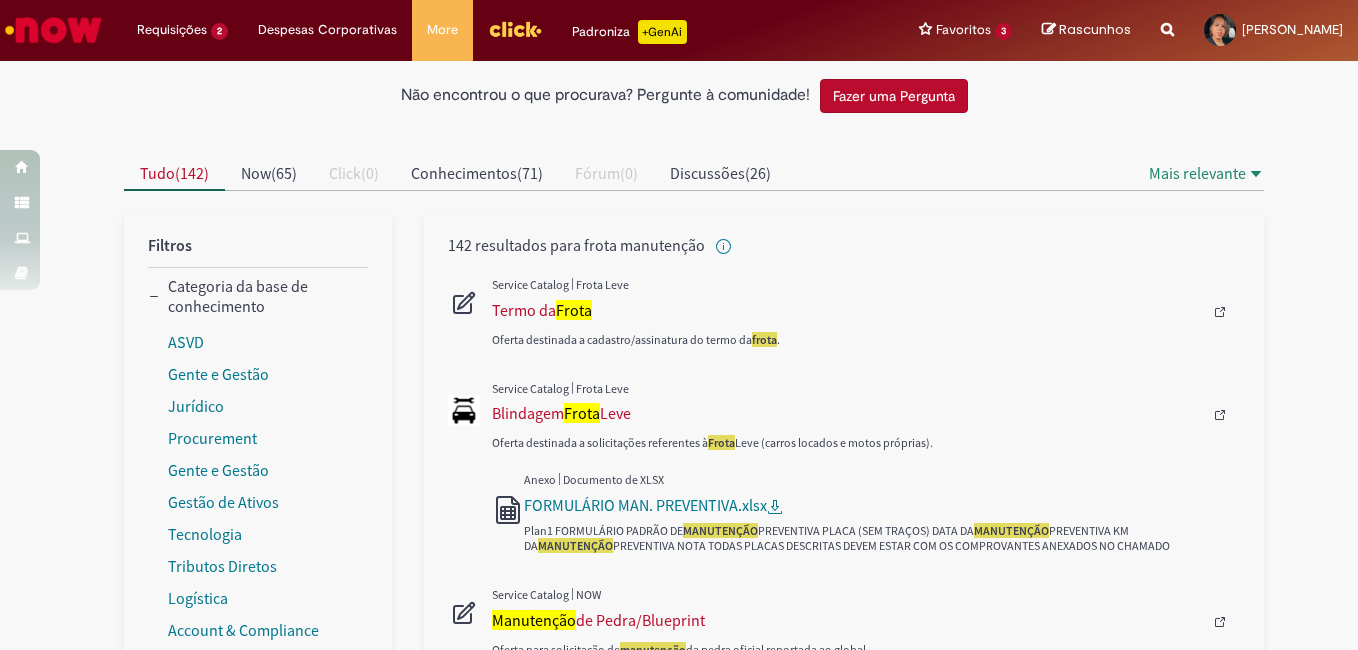scroll, scrollTop: 0, scrollLeft: 0, axis: both 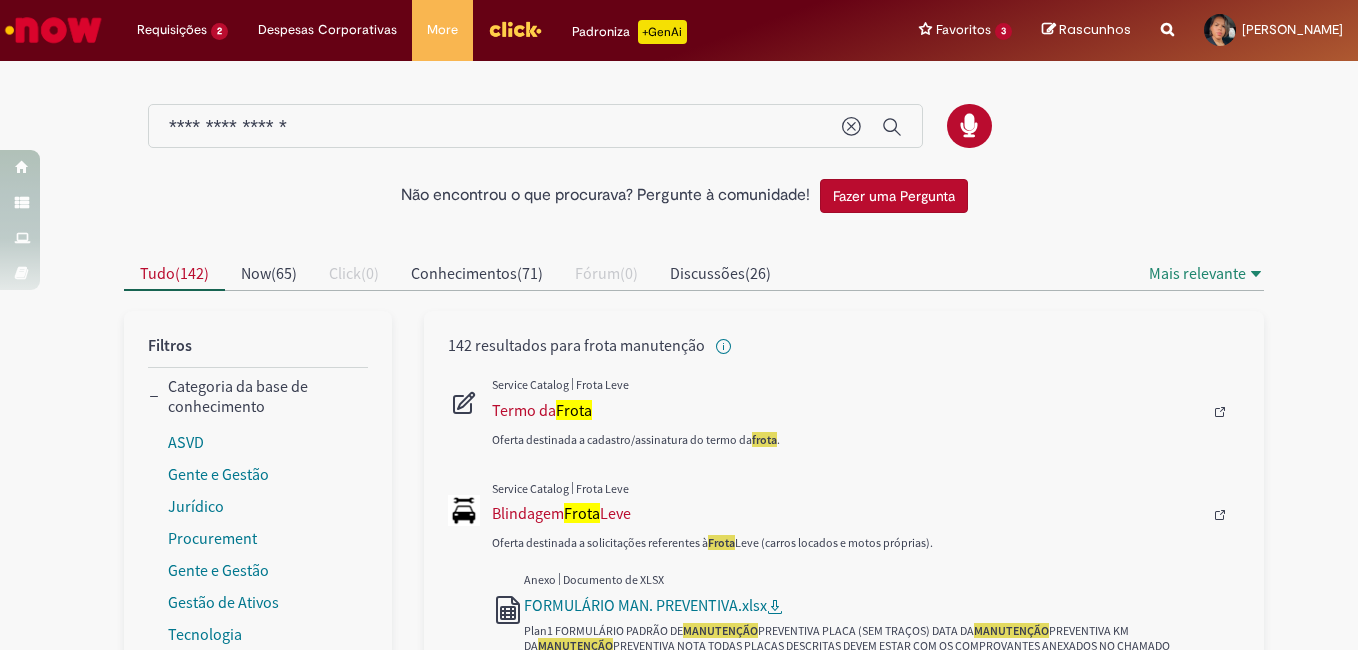click on "**********" at bounding box center (495, 127) 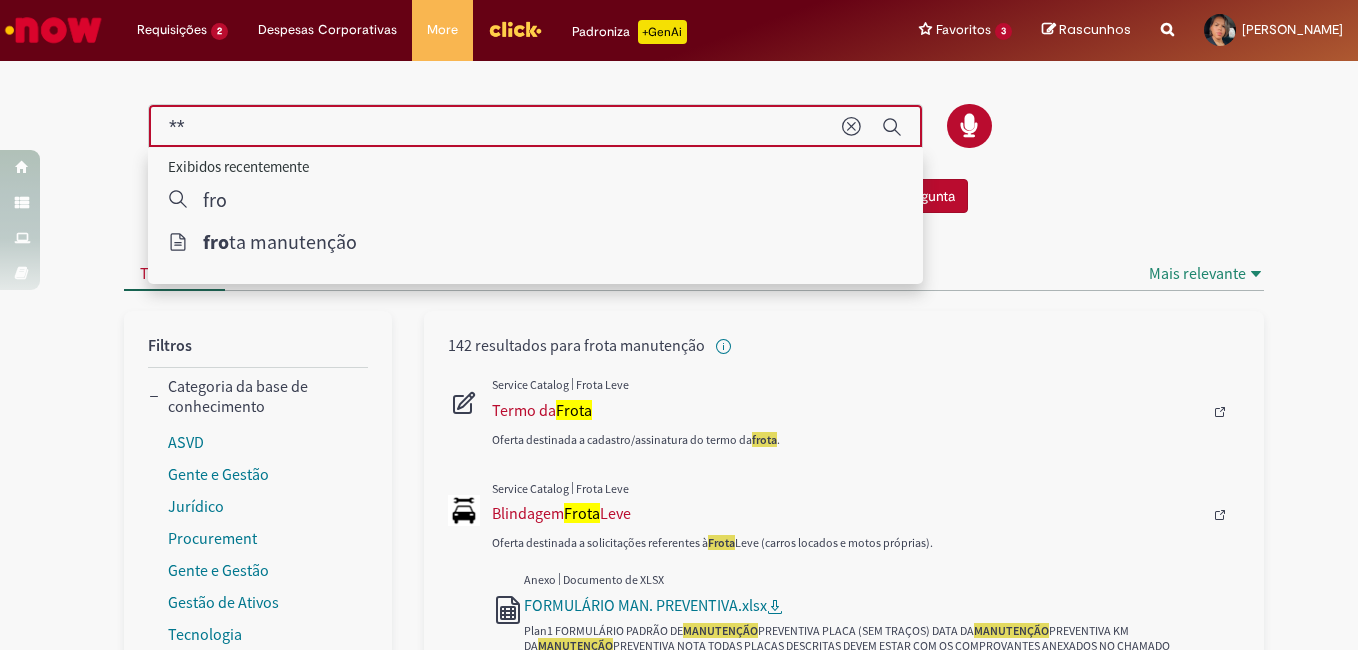 type on "*" 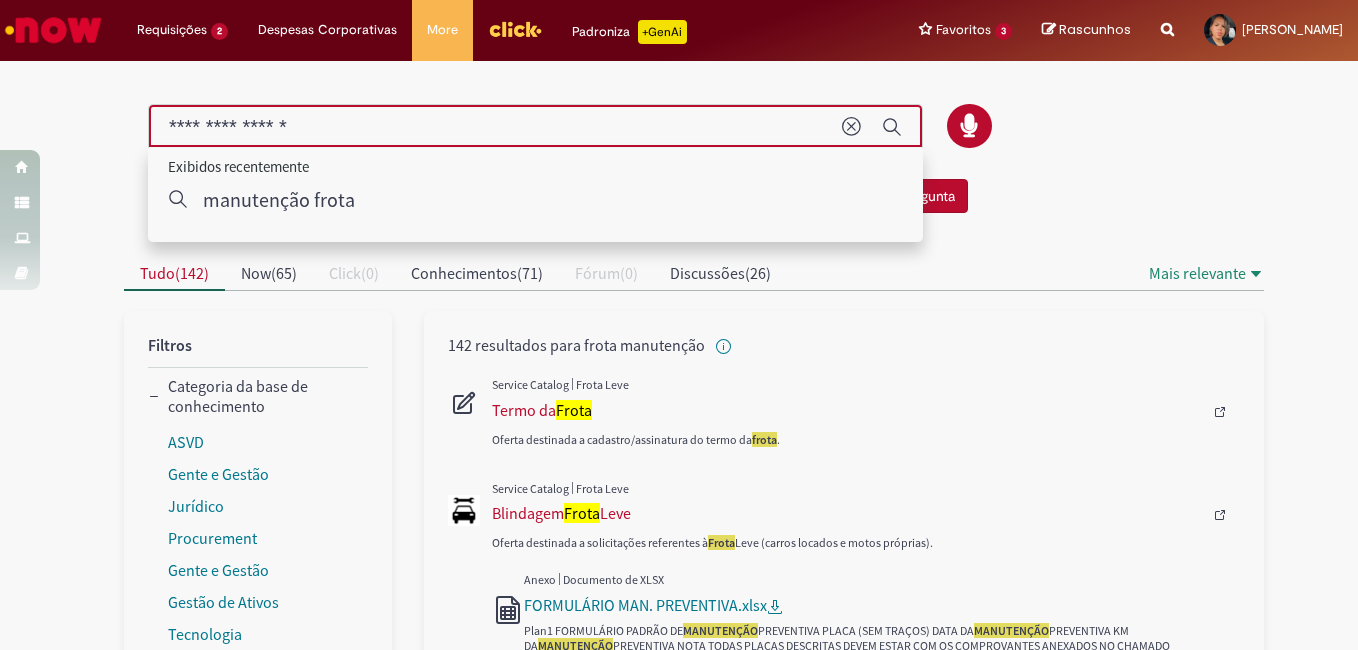 type on "**********" 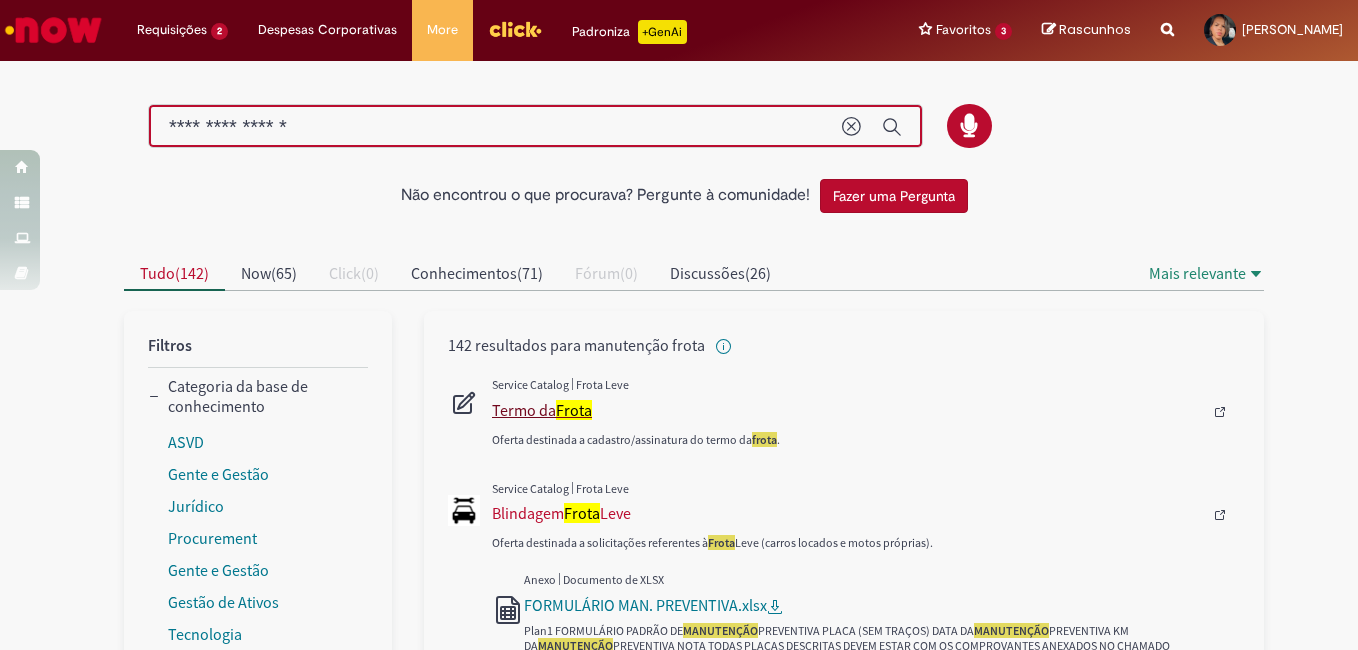 click on "Termo da  Frota" at bounding box center [847, 410] 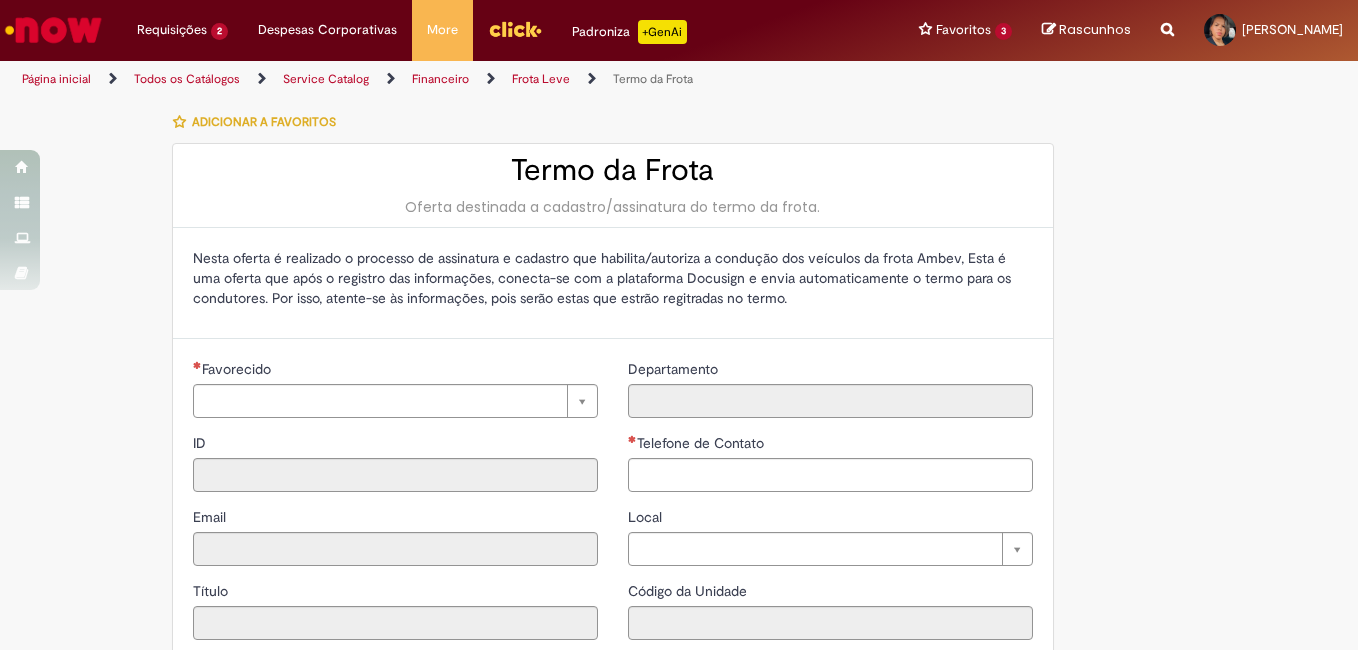 type on "********" 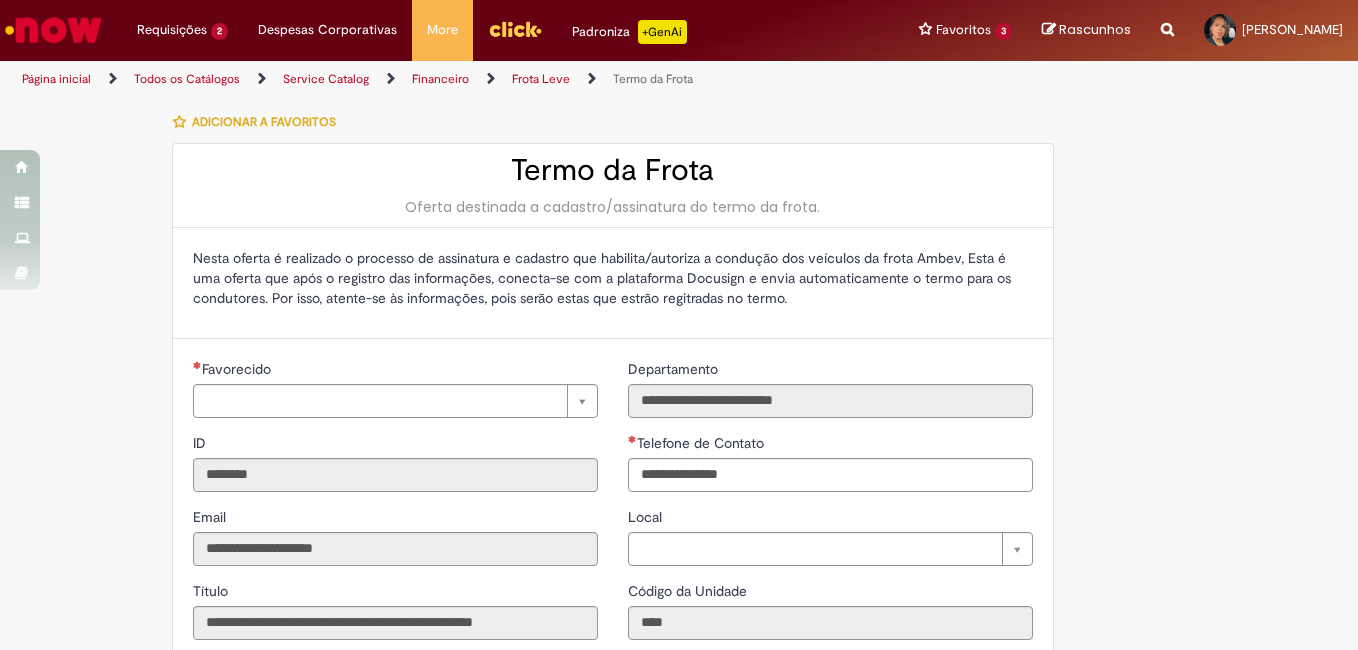 type on "**********" 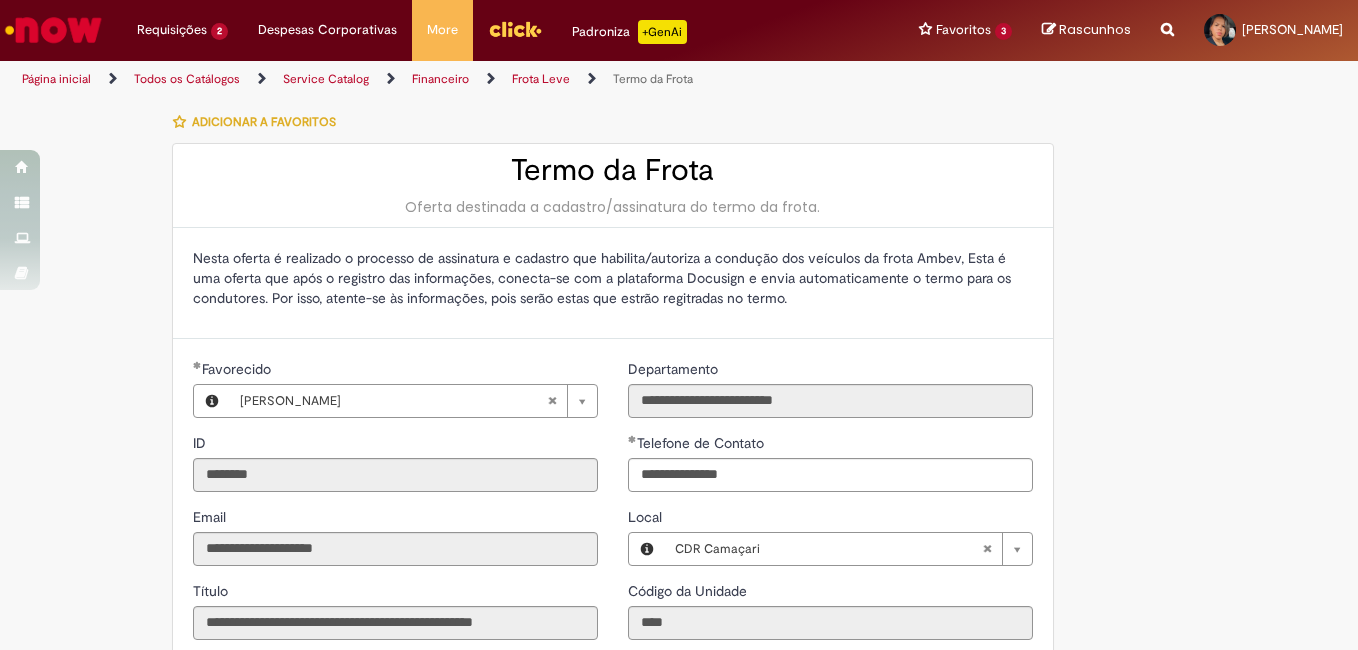 type on "**********" 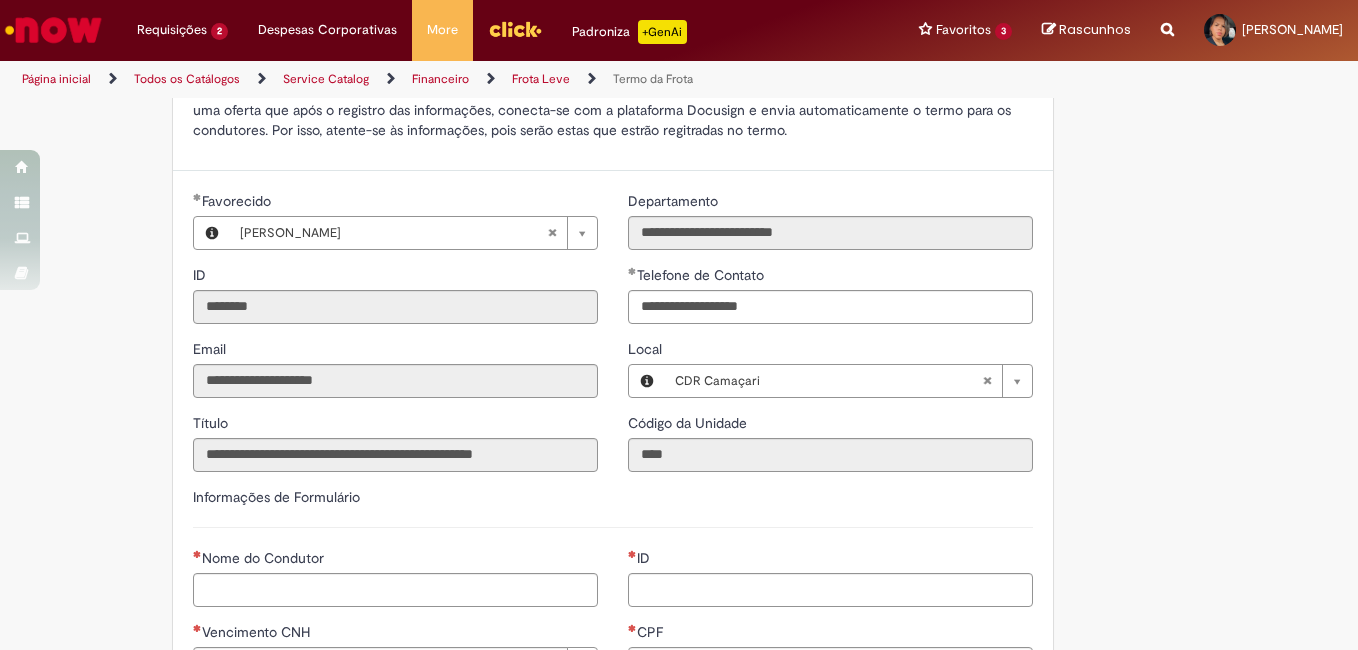 scroll, scrollTop: 0, scrollLeft: 0, axis: both 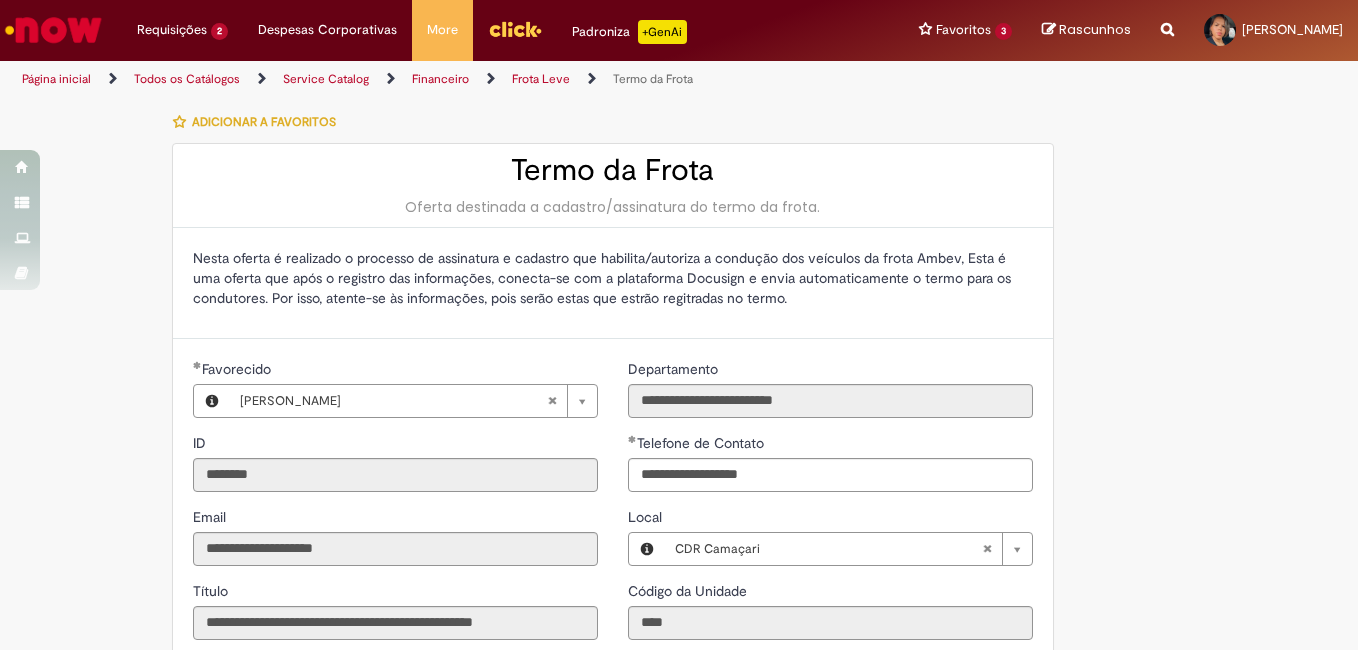 click on "Página inicial" at bounding box center [56, 79] 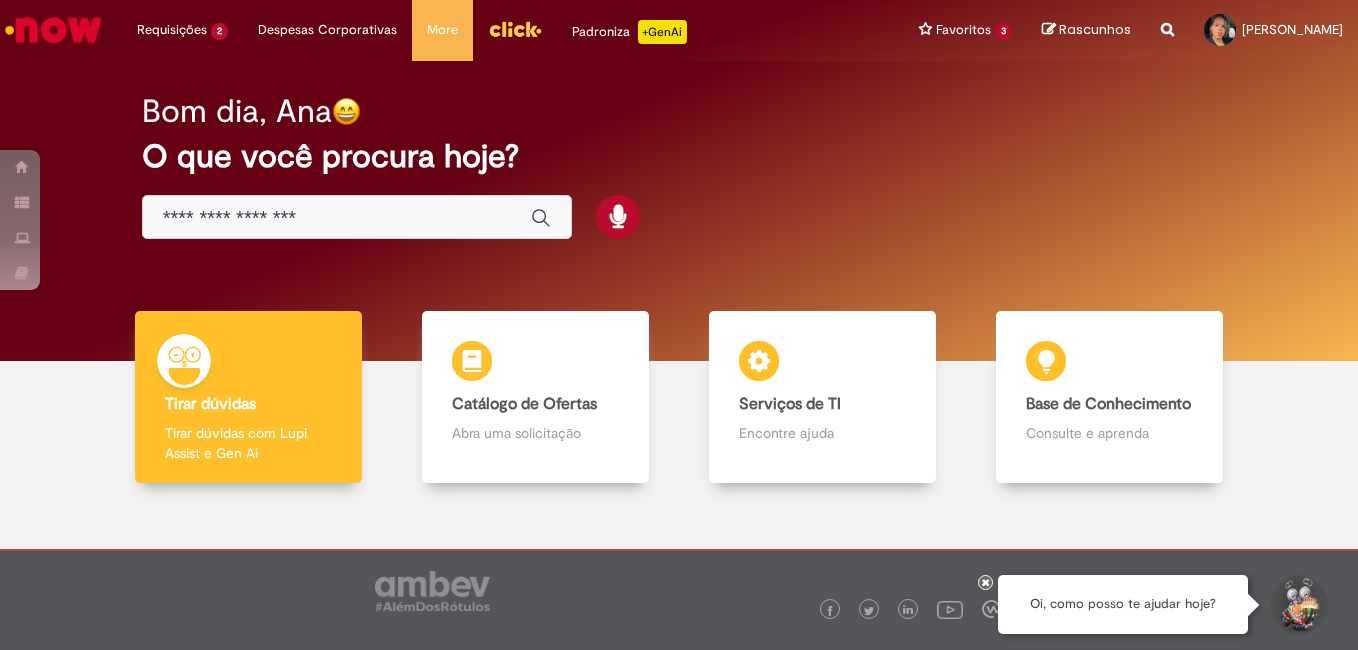click at bounding box center (337, 218) 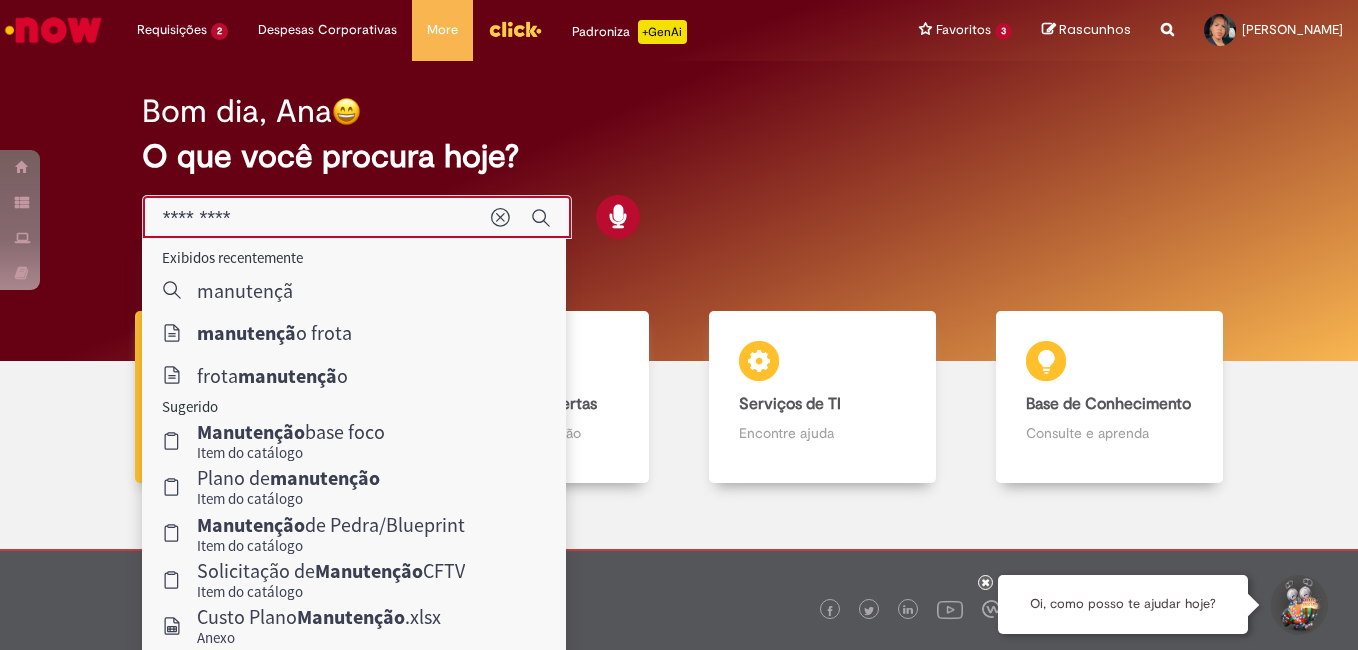 type on "*********" 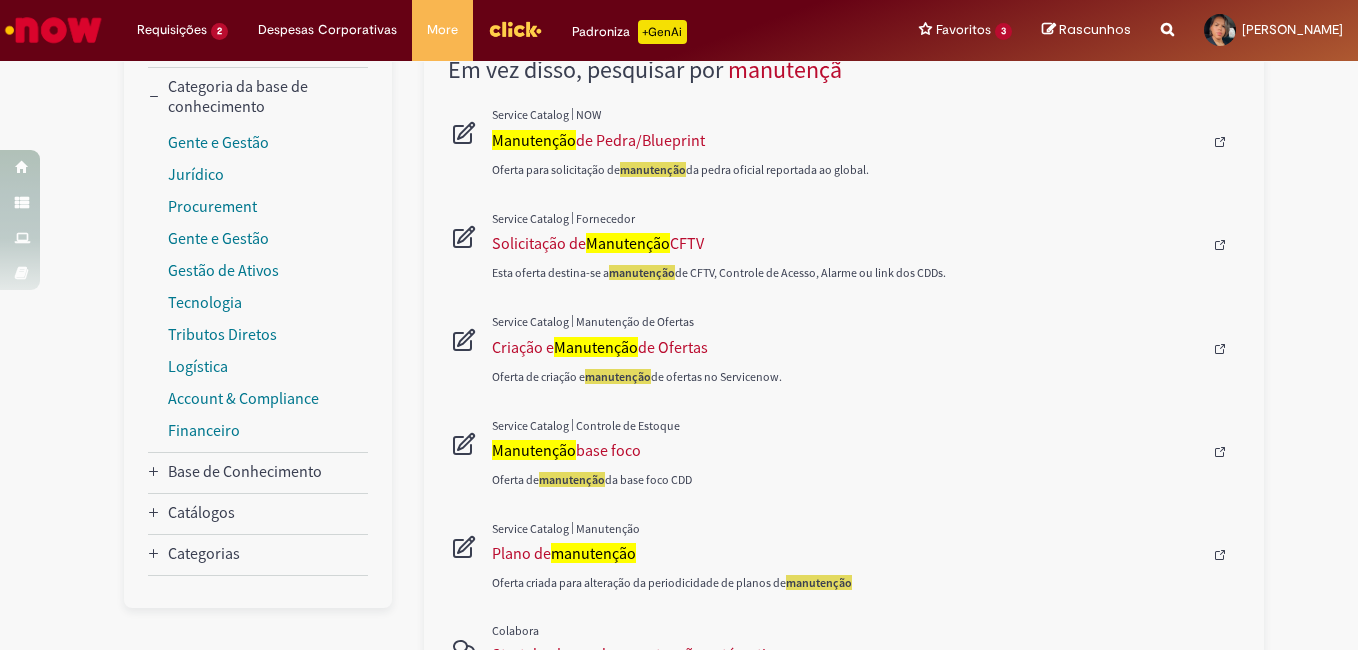 scroll, scrollTop: 400, scrollLeft: 0, axis: vertical 